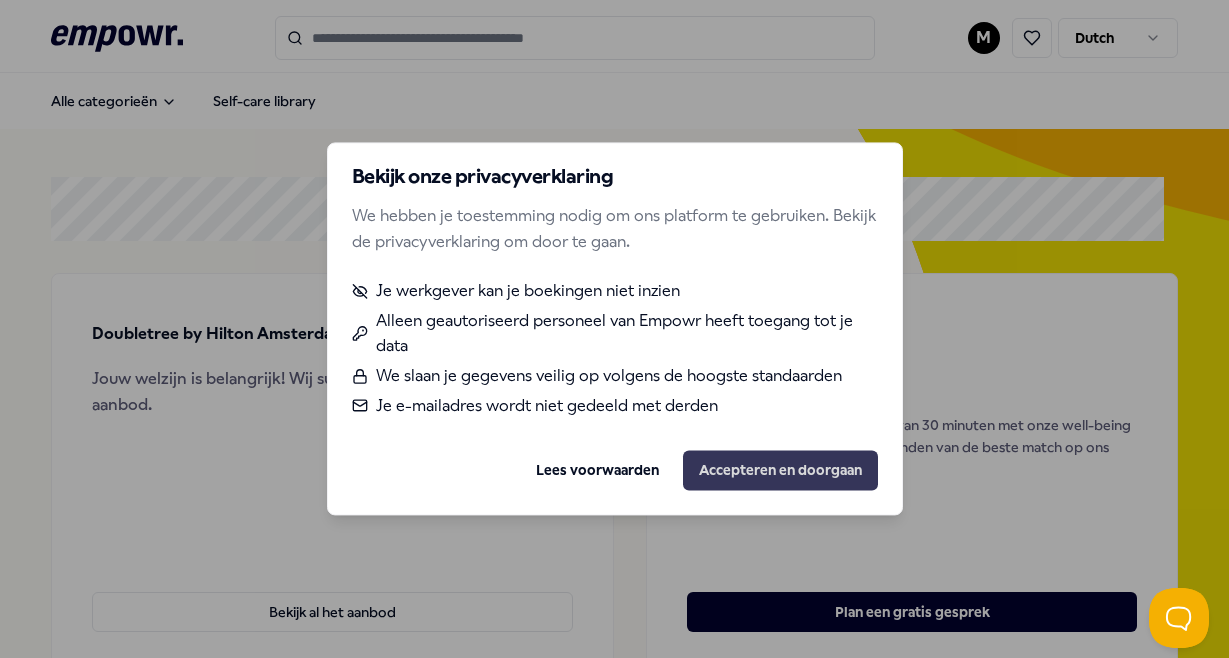 scroll, scrollTop: 0, scrollLeft: 0, axis: both 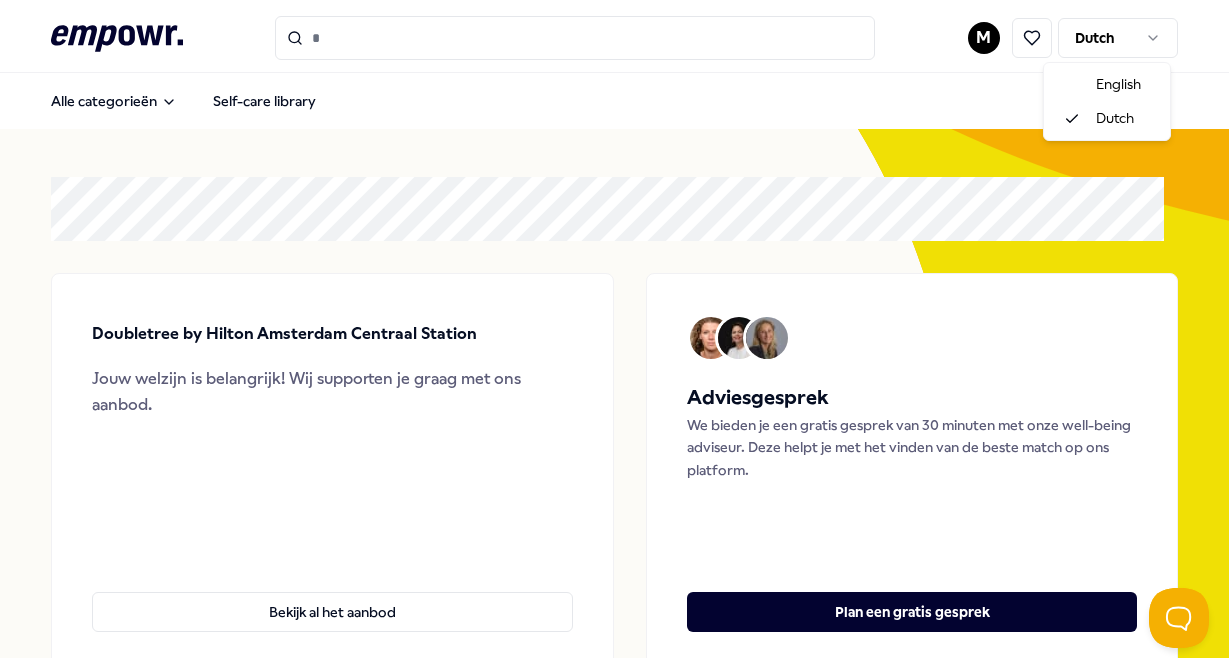 click on ".empowr-logo_svg__cls-1{fill:#03032f} M Dutch Alle categorieën   Self-care library Doubletree by Hilton Amsterdam Centraal Station Jouw welzijn is belangrijk! Wij supporten je graag met ons aanbod. Bekijk al het aanbod Weten wat het best bij jou past? We bieden je gratis hulp om het best passende aanbod te vinden. Adviesgesprek We bieden je een gratis gesprek van 30 minuten met onze well-being adviseur. Deze helpt je met het vinden van de beste match op ons platform. Plan een gratis gesprek Categorieën Coaching Psychologen Adem Slaap Mindfulness & Meditatie Ontspanning Voeding & Levensstijl Beweging Financieel Boeken Managers Coaching Psychologen Adem Slaap Mindfulness & Meditatie Ontspanning Voeding & Levensstijl Beweging Financieel Boeken Managers Aanbevolen Coaching Regio  West  NL    + 1 Grenzen stellen Eef van Soest Zwangerschaps- ouderschapscoaching, bevallingsverwerking, trauma, (prik)angst &
stresscoaching. Engels, Nederlands Vanaf  € 135,- Coaching Regio  West  NL    + 1 Emma Brincat Engels" at bounding box center (614, 329) 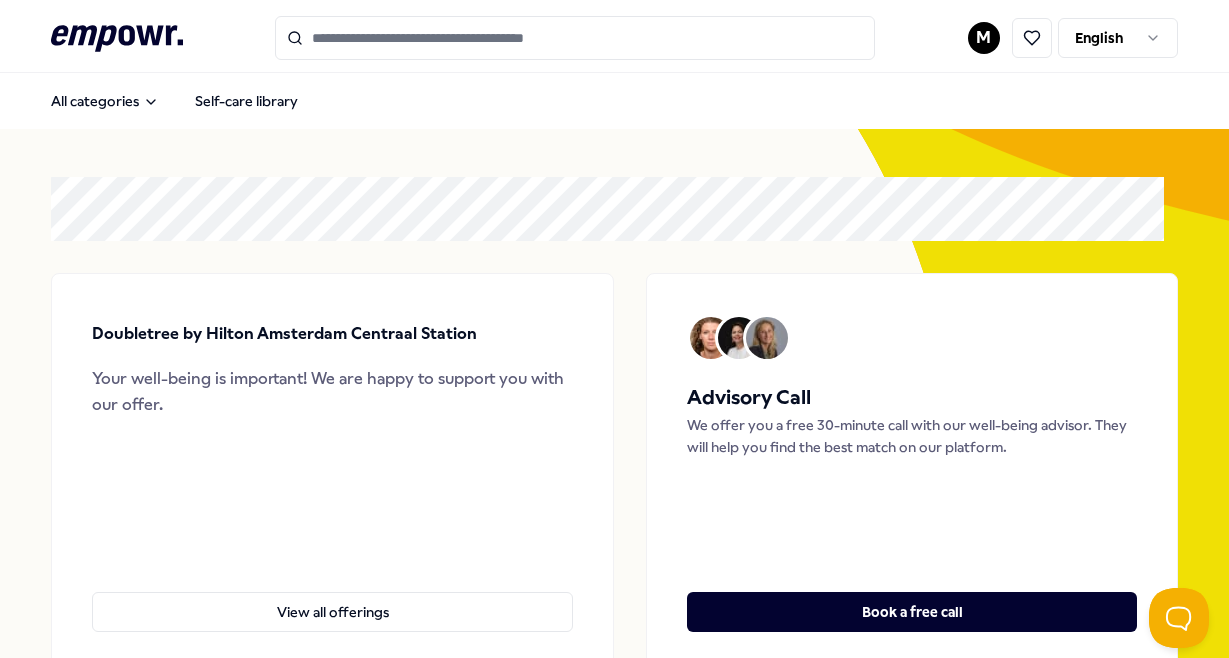 scroll, scrollTop: 0, scrollLeft: 0, axis: both 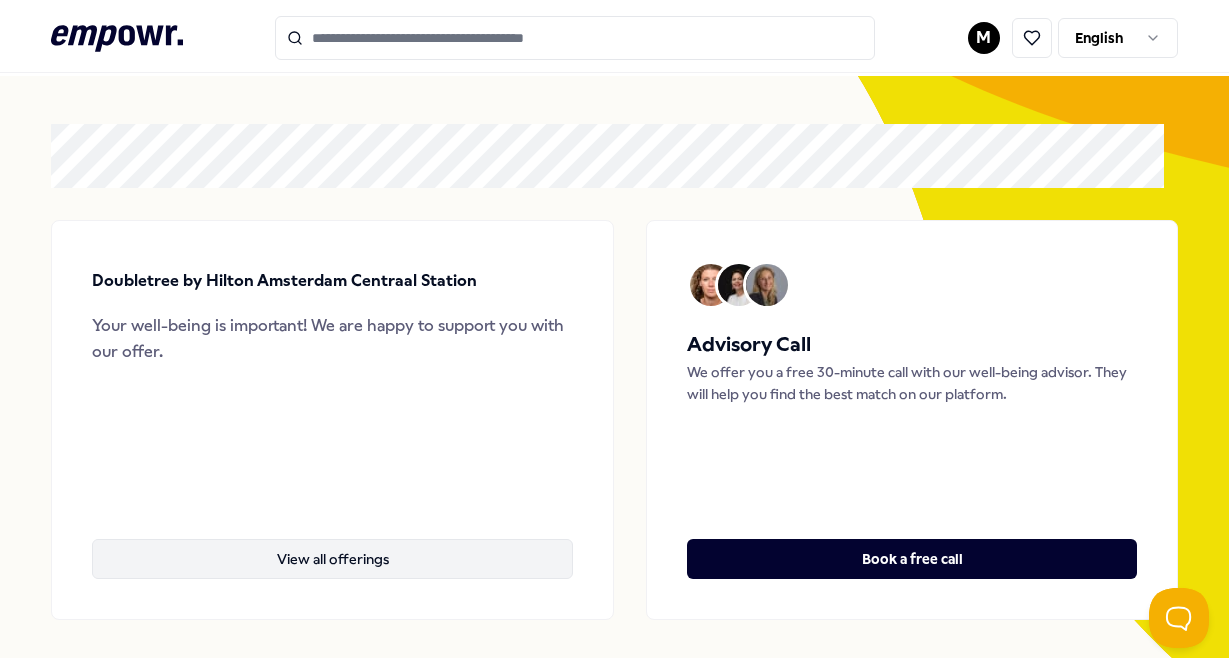 click on "View all offerings" at bounding box center [332, 559] 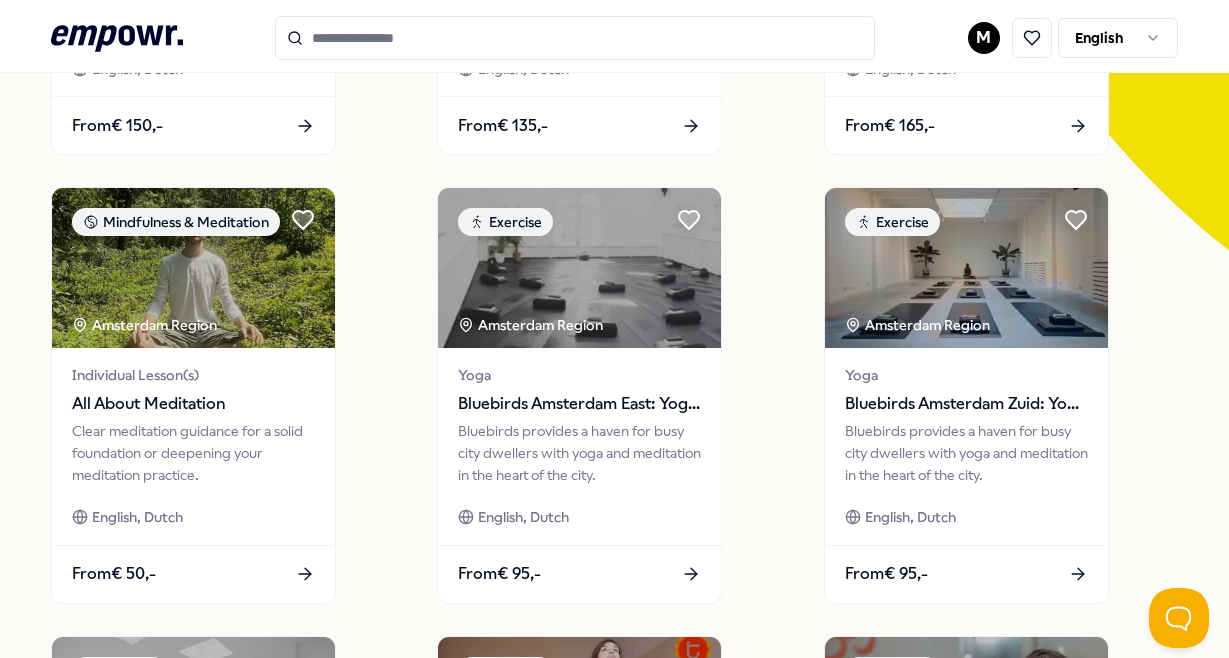 scroll, scrollTop: 542, scrollLeft: 0, axis: vertical 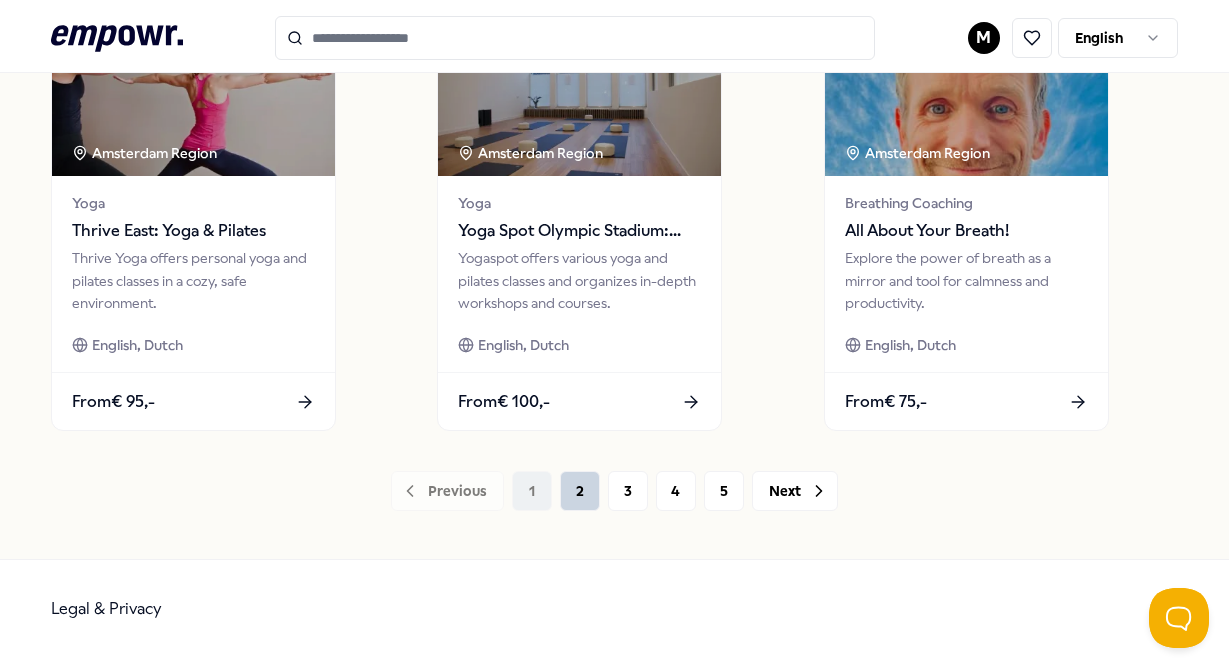 click on "2" at bounding box center [580, 491] 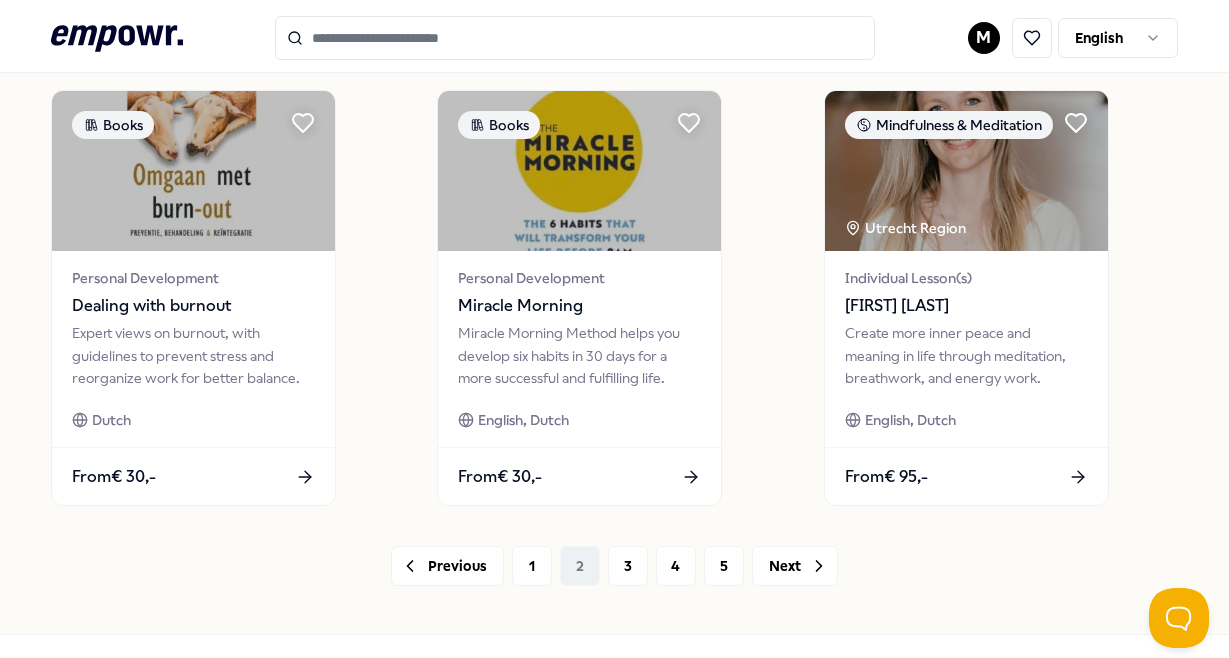scroll, scrollTop: 1554, scrollLeft: 0, axis: vertical 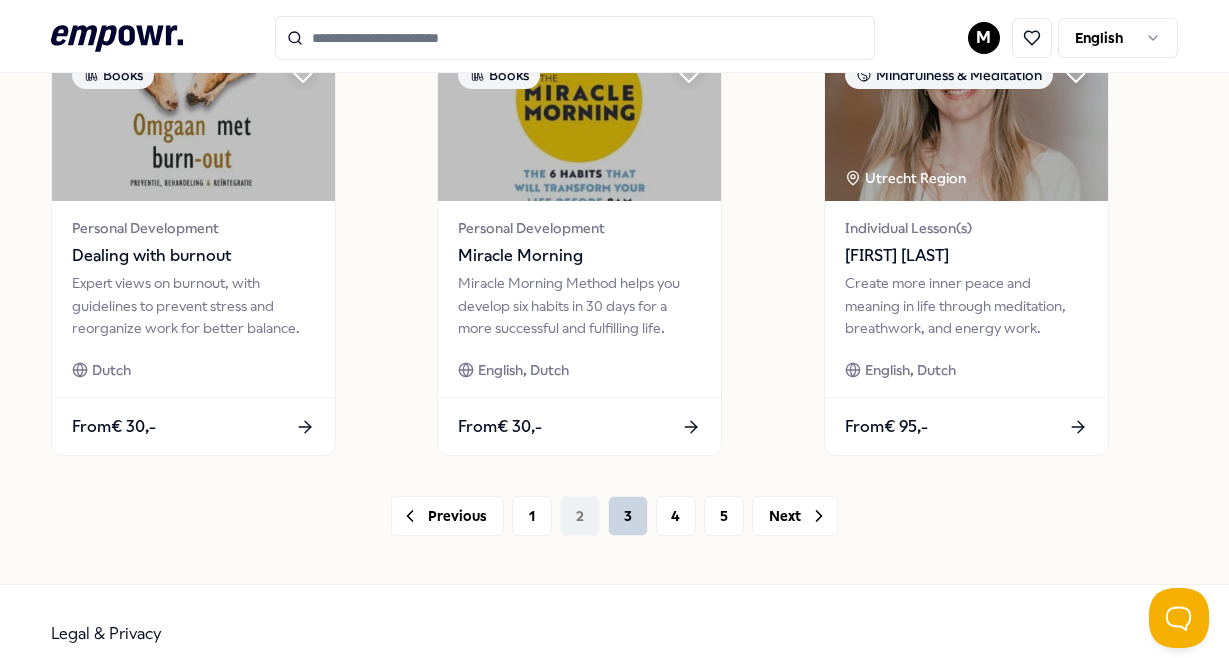 click on "3" at bounding box center [628, 516] 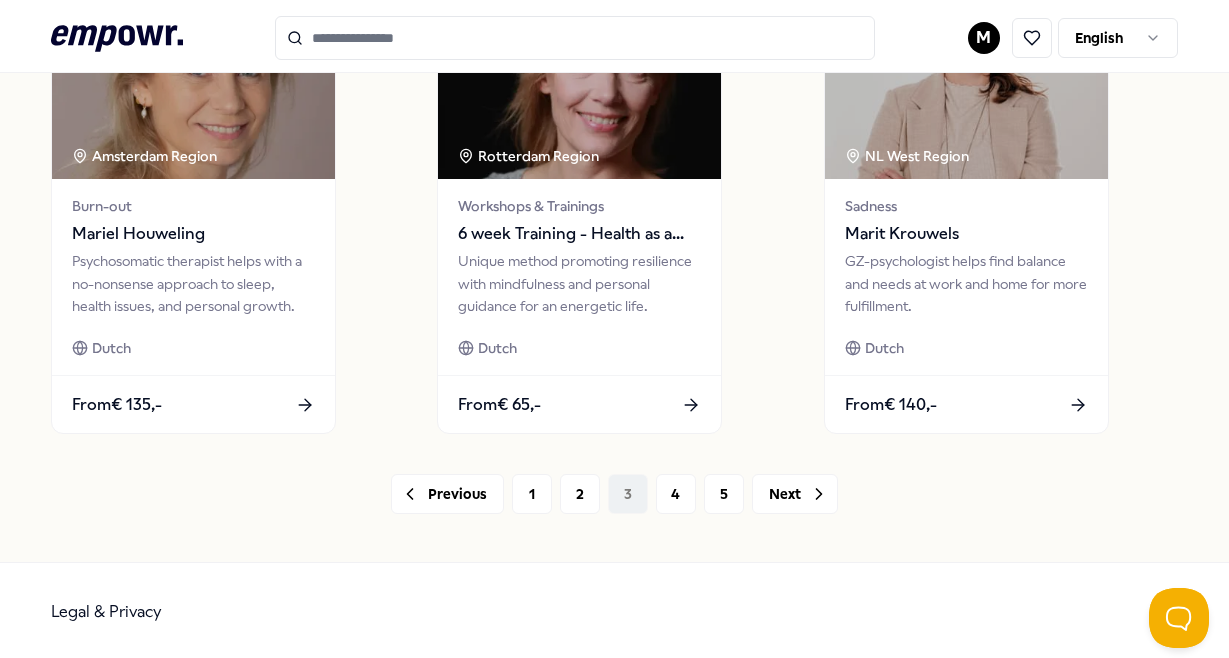 scroll, scrollTop: 1579, scrollLeft: 0, axis: vertical 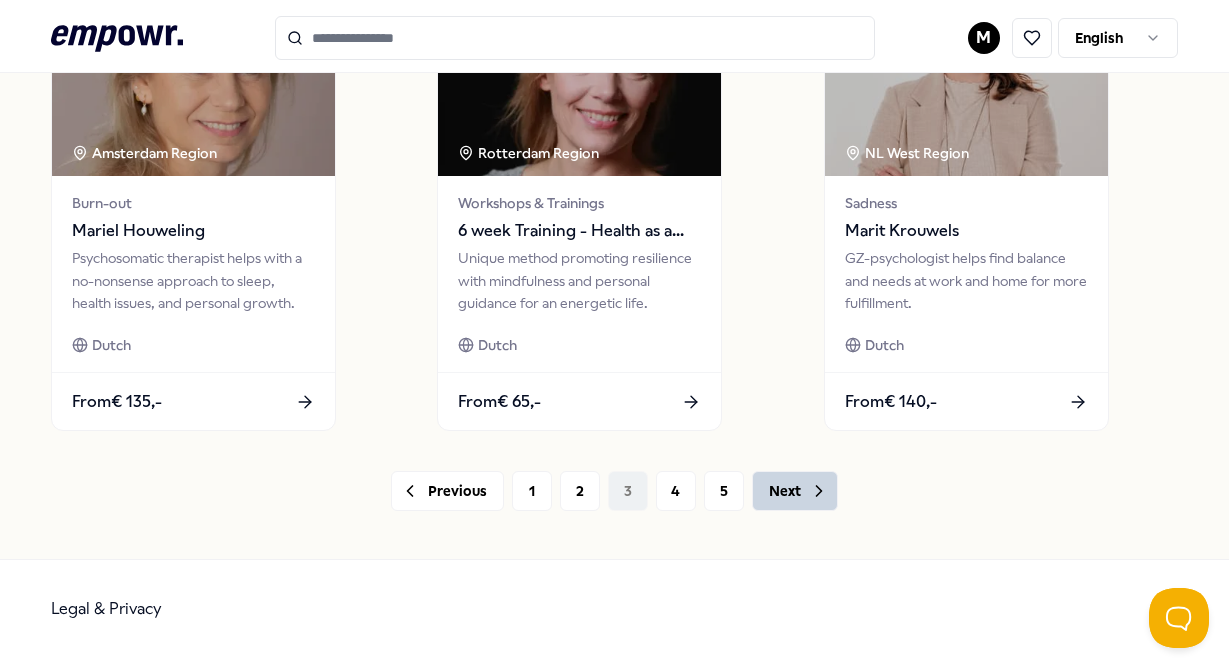 click on "Next" at bounding box center [795, 491] 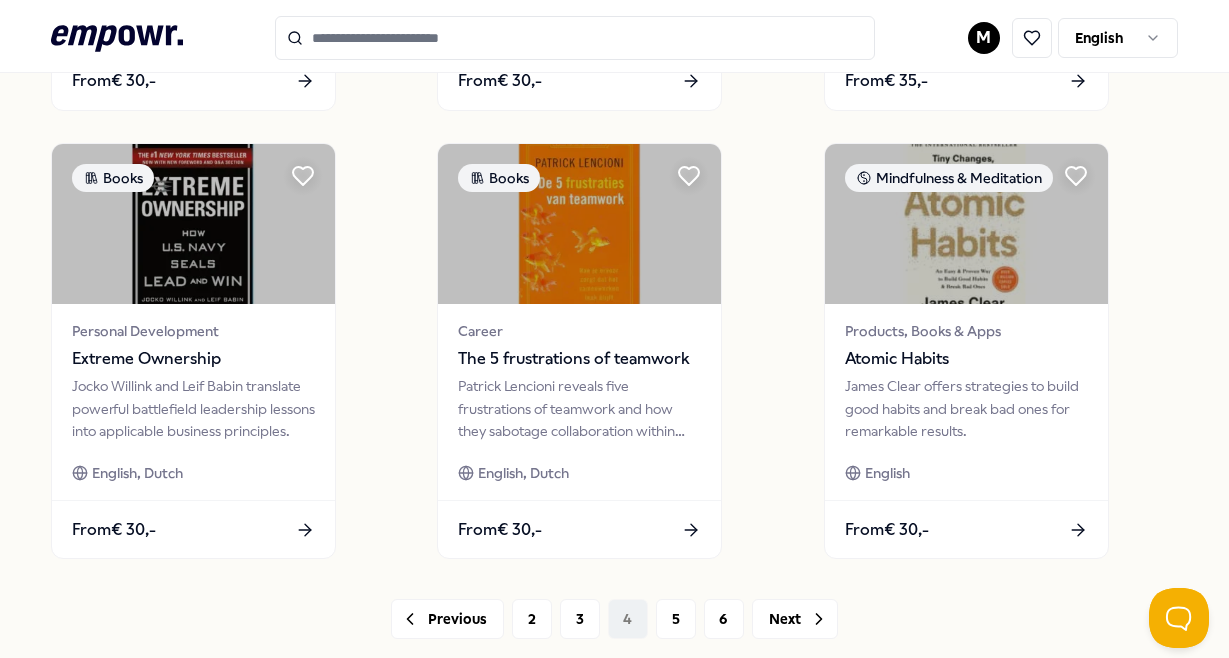 scroll, scrollTop: 1579, scrollLeft: 0, axis: vertical 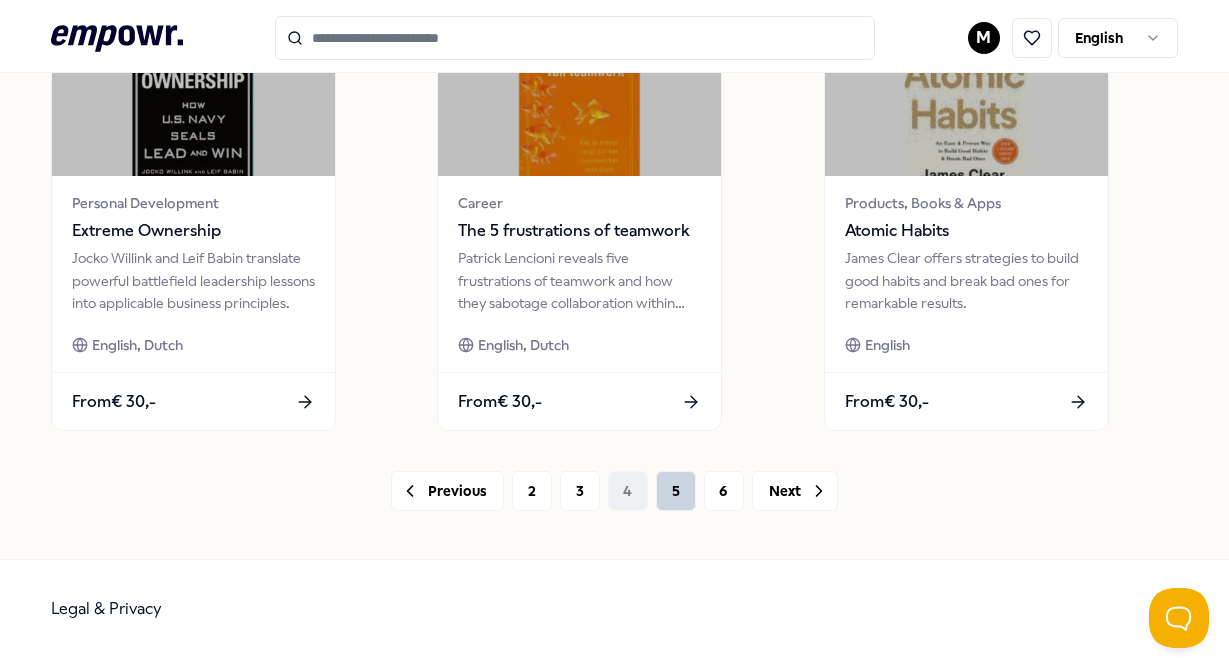 click on "5" at bounding box center [676, 491] 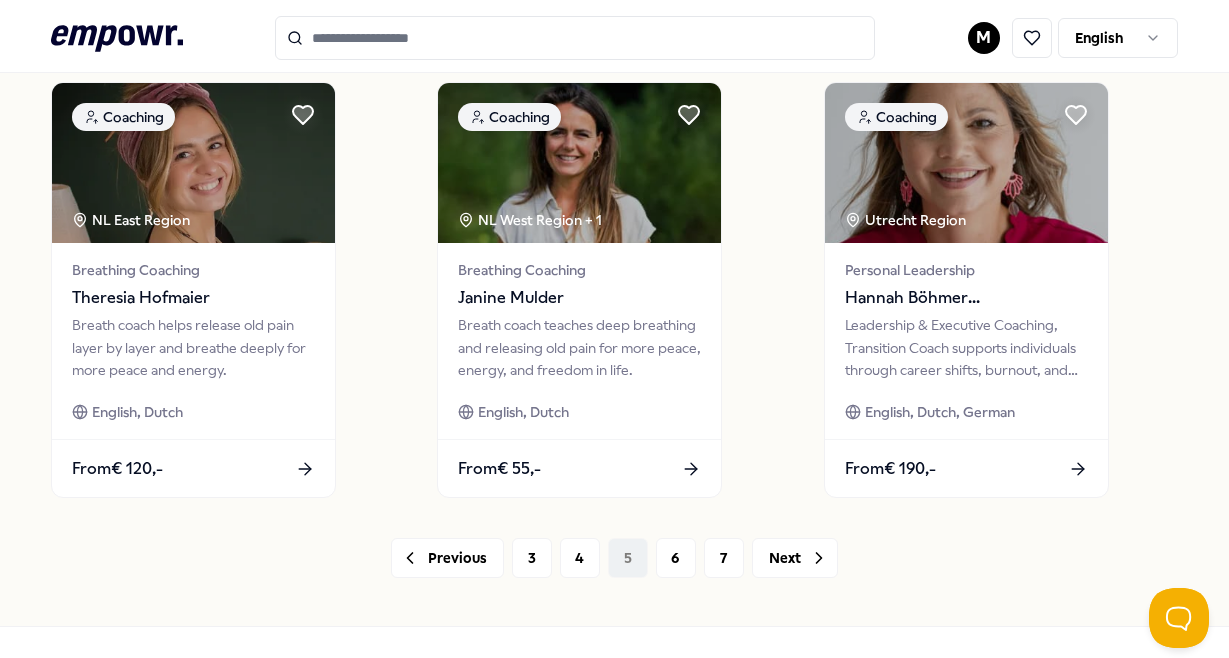 scroll, scrollTop: 1579, scrollLeft: 0, axis: vertical 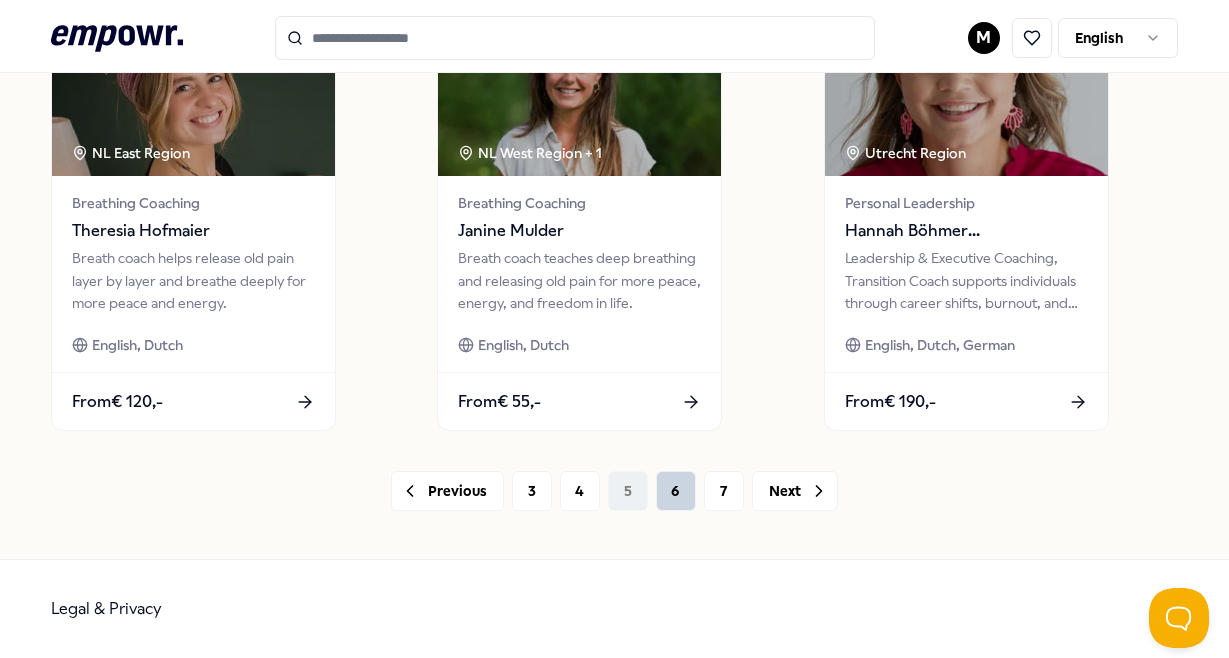 click on "6" at bounding box center (676, 491) 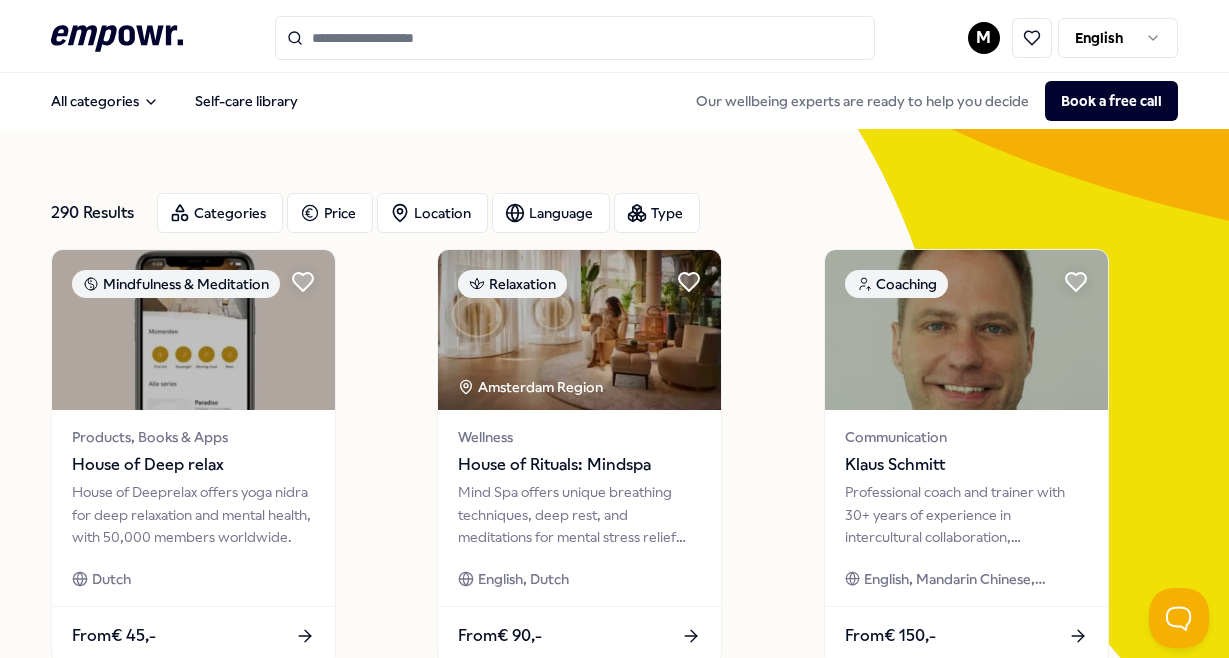scroll, scrollTop: 1579, scrollLeft: 0, axis: vertical 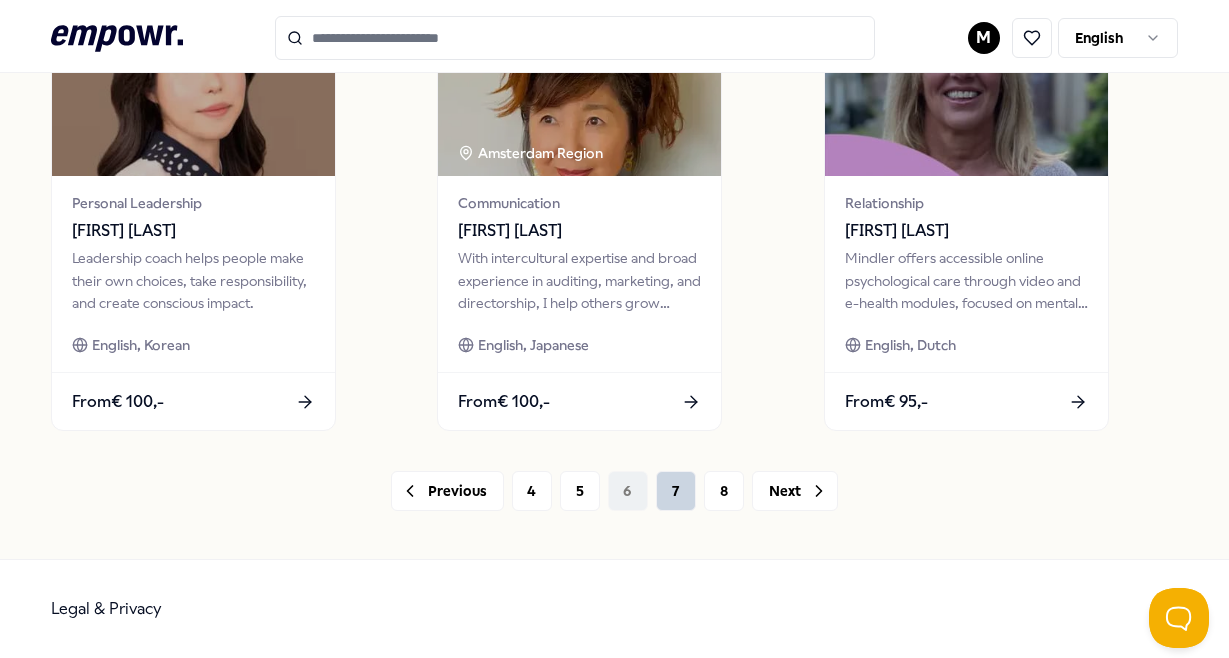 click on "7" at bounding box center [676, 491] 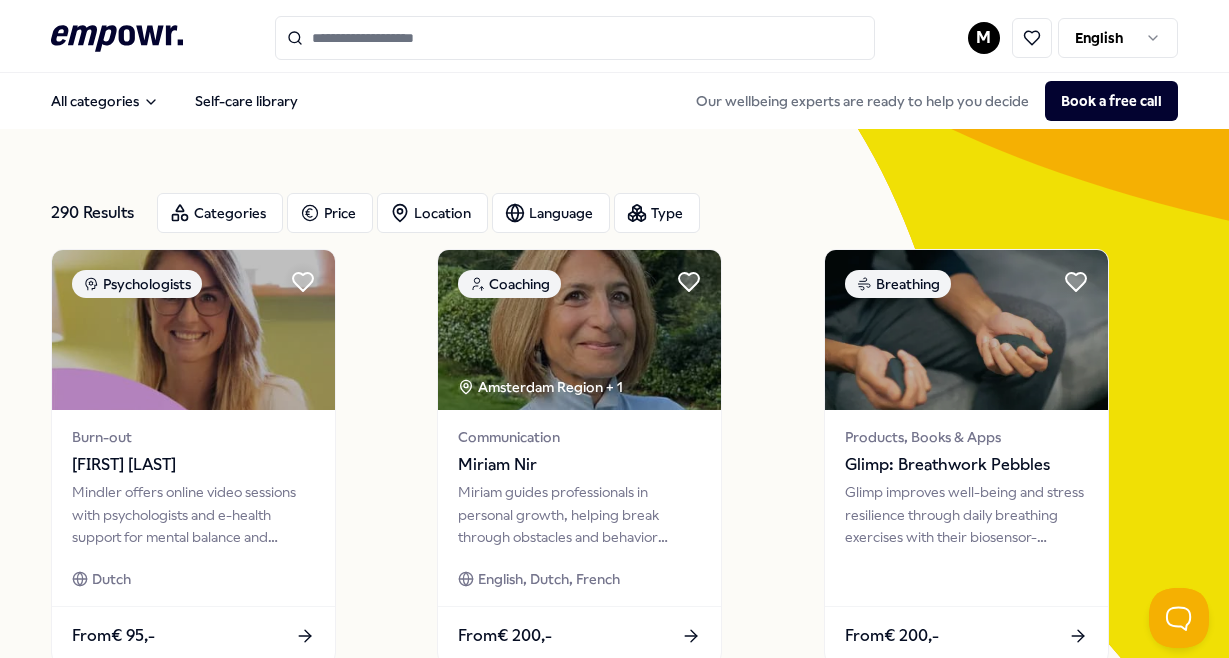 scroll, scrollTop: 1579, scrollLeft: 0, axis: vertical 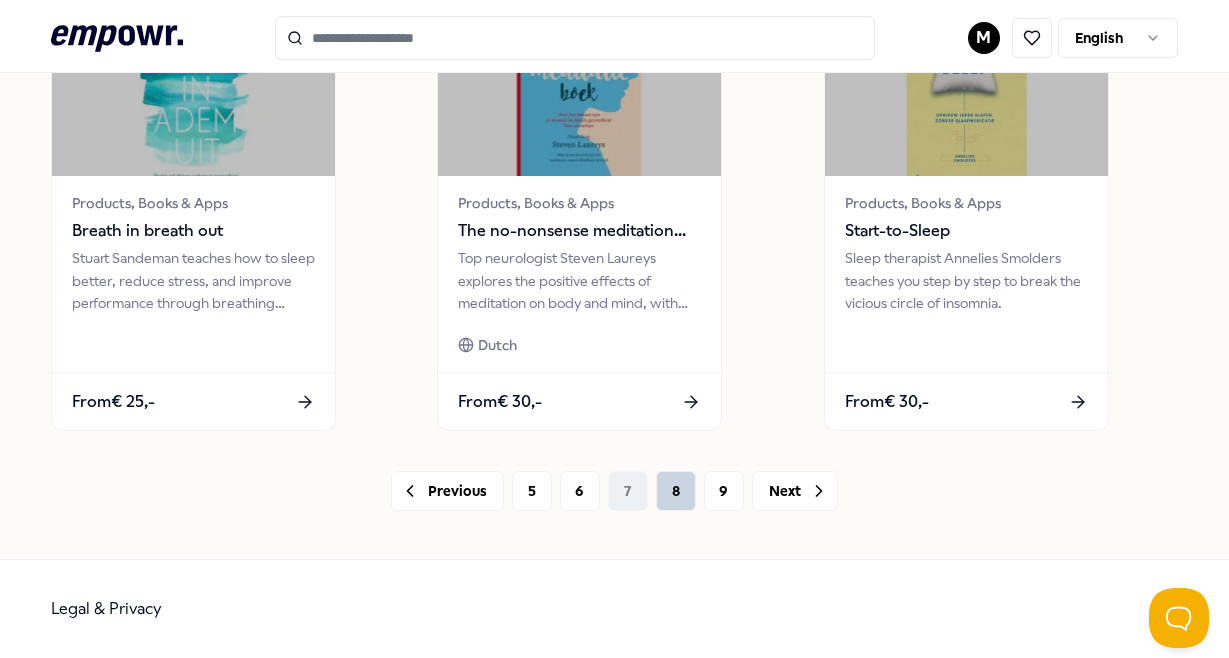 click on "8" at bounding box center (676, 491) 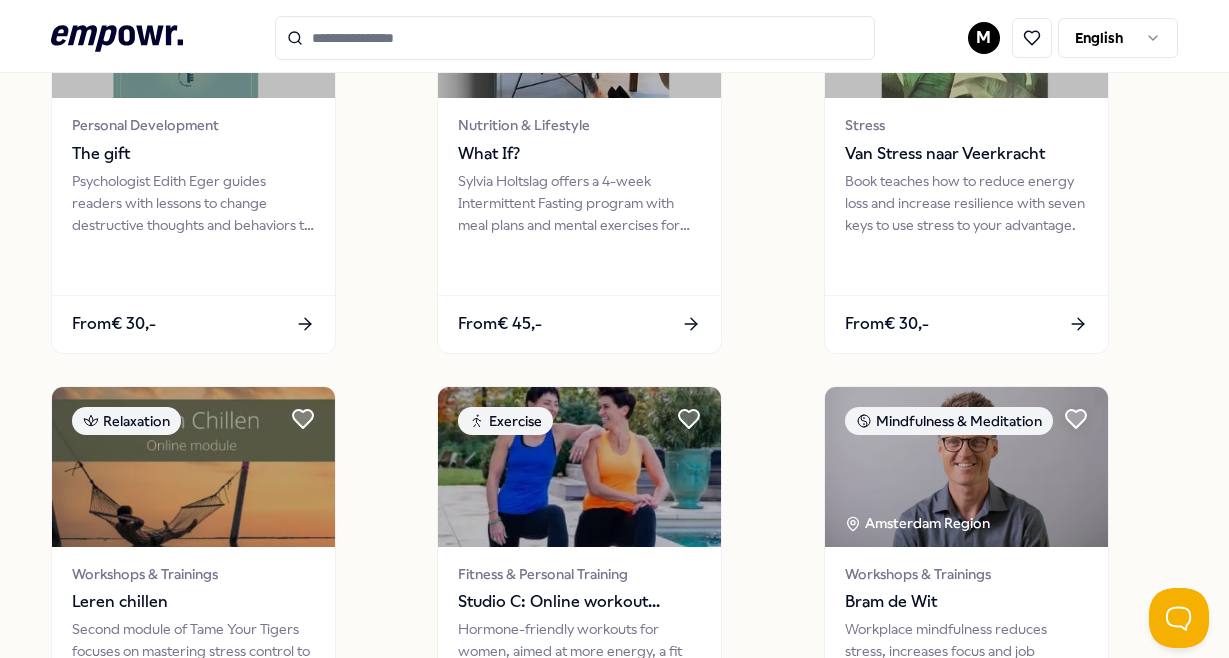 scroll, scrollTop: 1579, scrollLeft: 0, axis: vertical 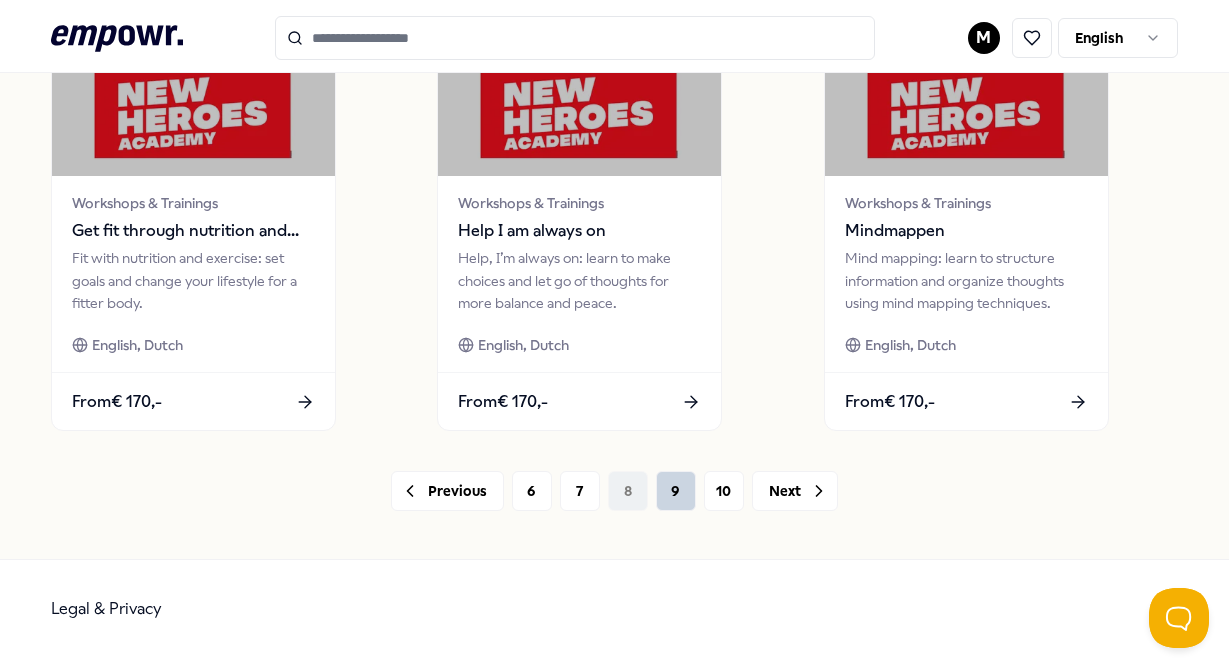 click on "9" at bounding box center (676, 491) 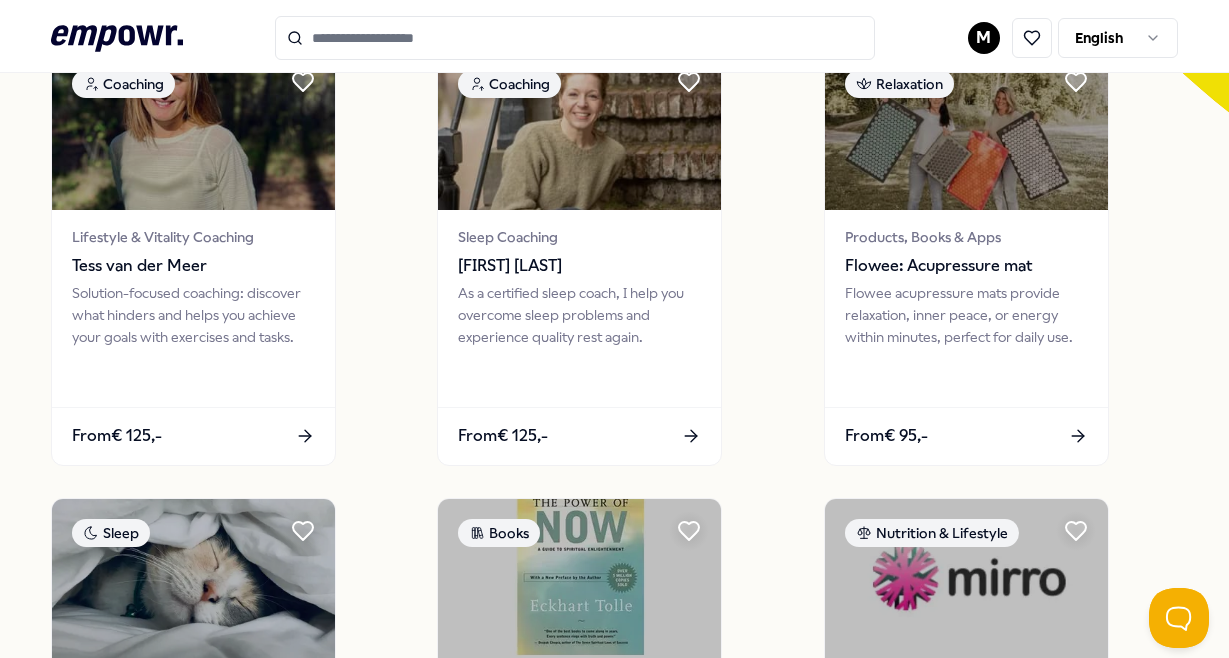 scroll, scrollTop: 1579, scrollLeft: 0, axis: vertical 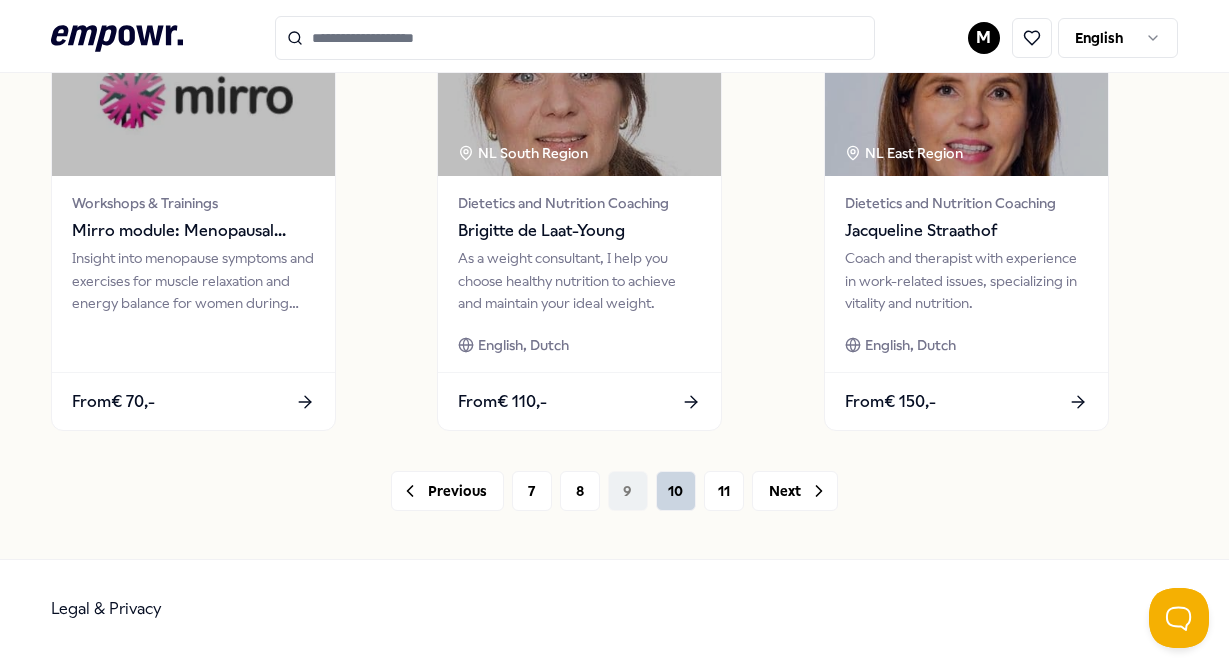 click on "10" at bounding box center [676, 491] 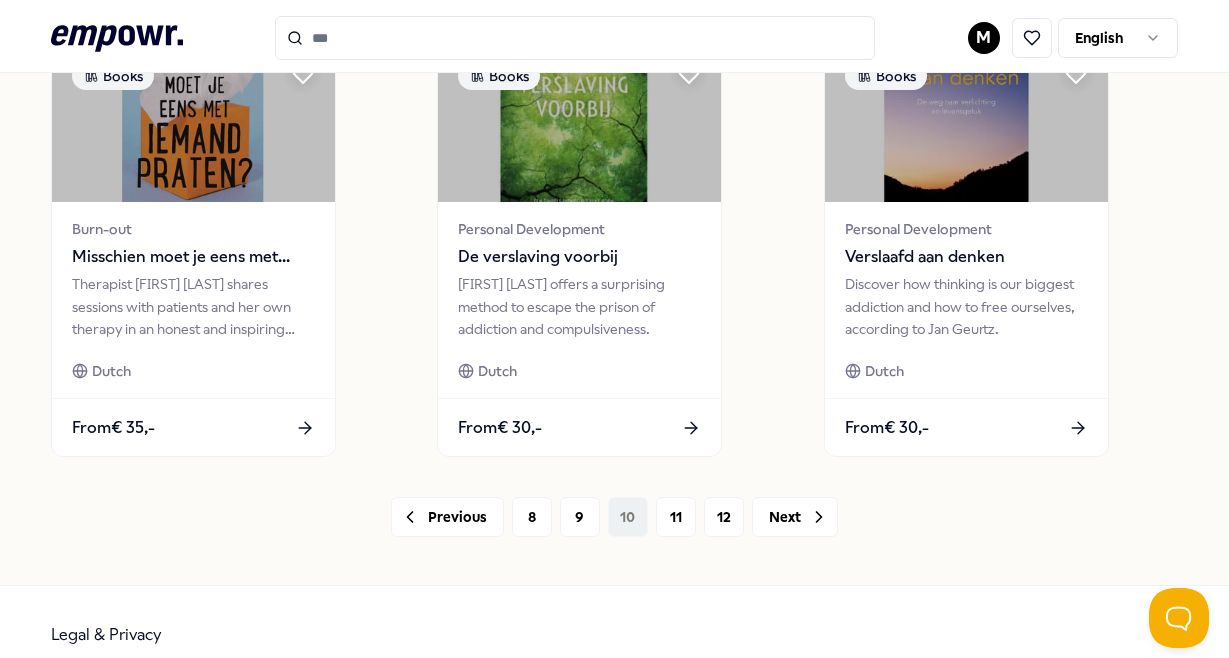 scroll, scrollTop: 1579, scrollLeft: 0, axis: vertical 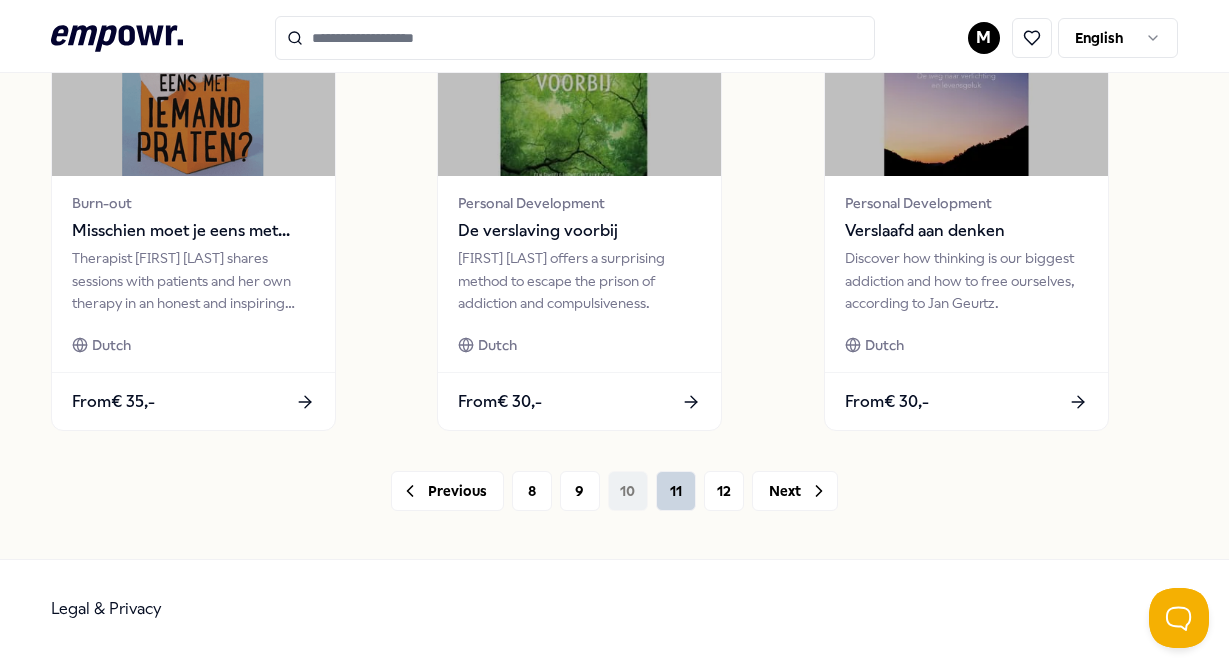 click on "11" at bounding box center (676, 491) 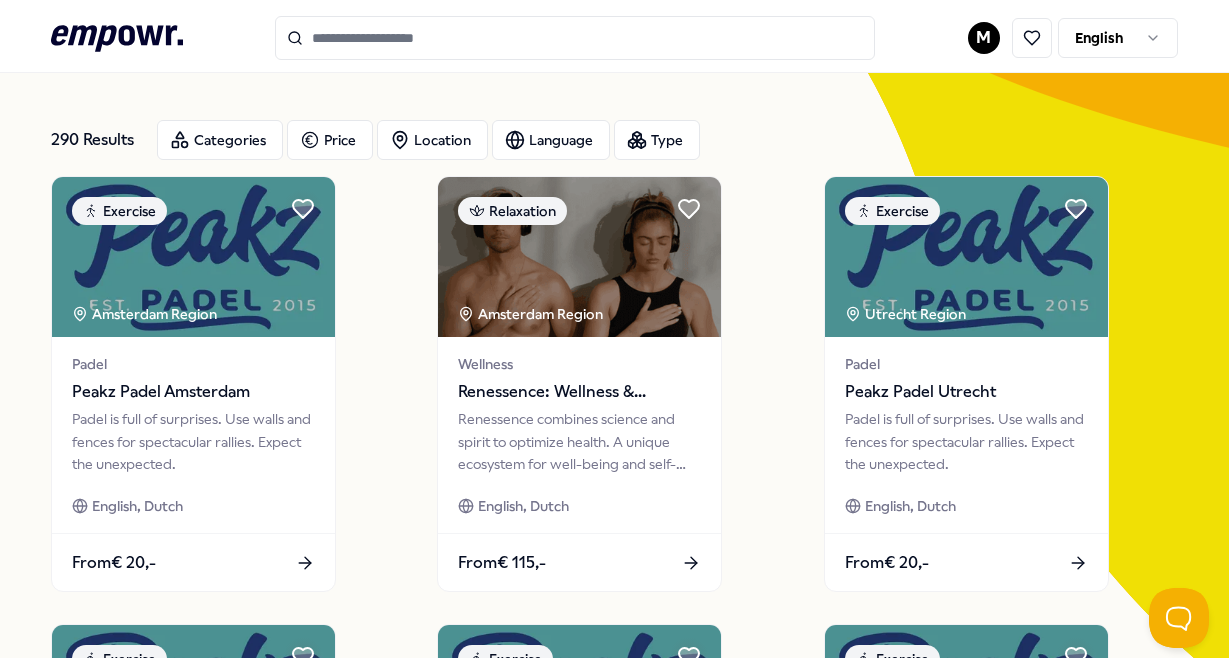 scroll, scrollTop: 0, scrollLeft: 0, axis: both 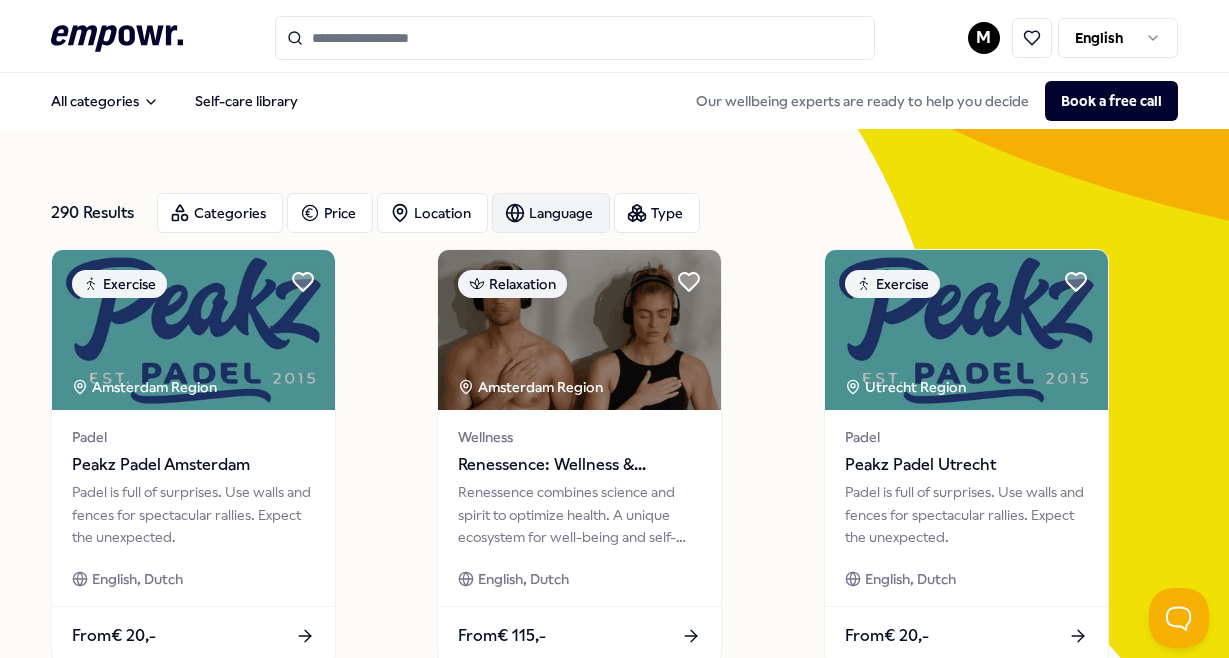 click on "Language" at bounding box center (551, 213) 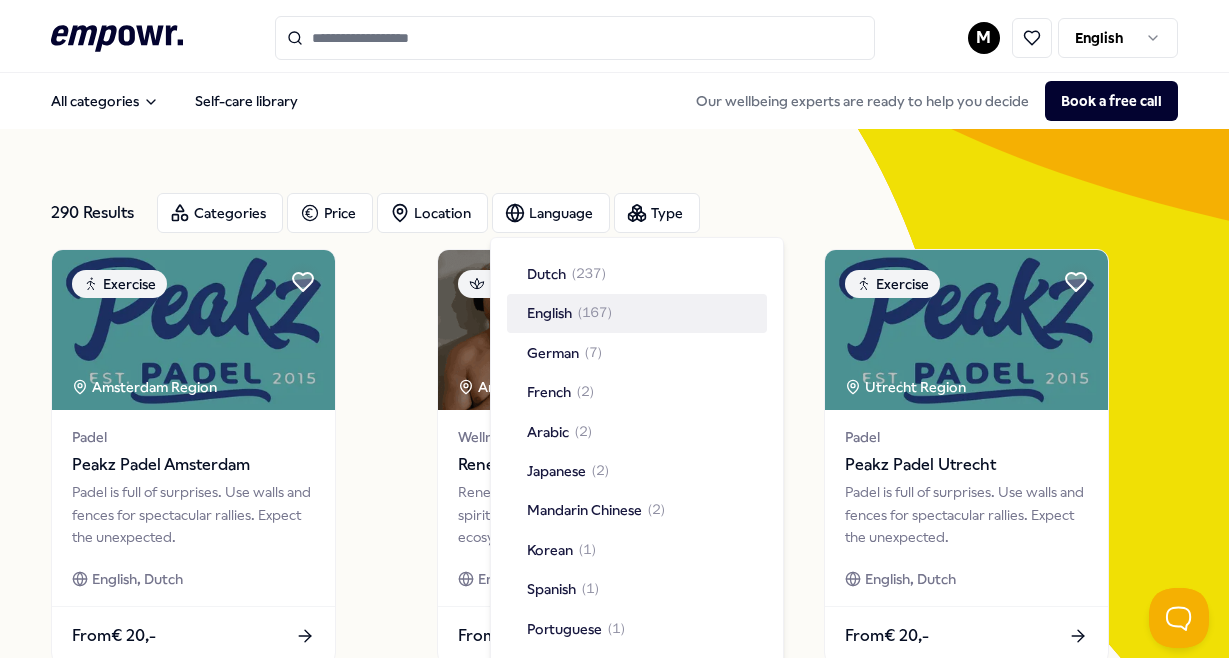 click on "( 167 )" at bounding box center (595, 313) 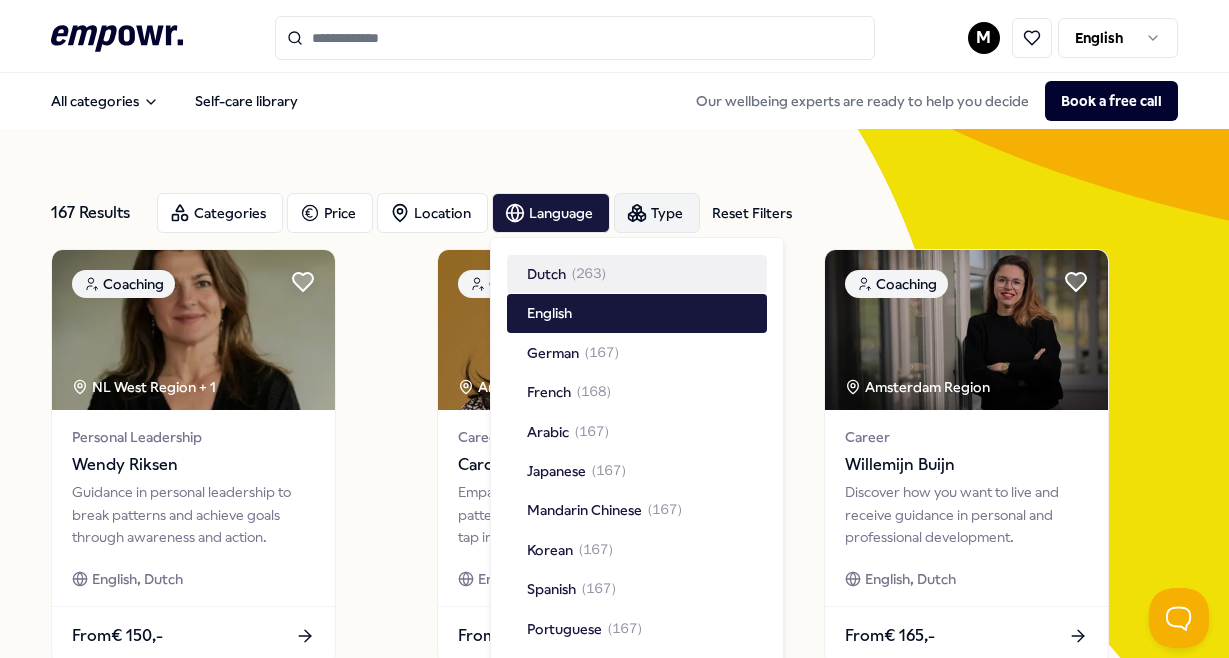 click 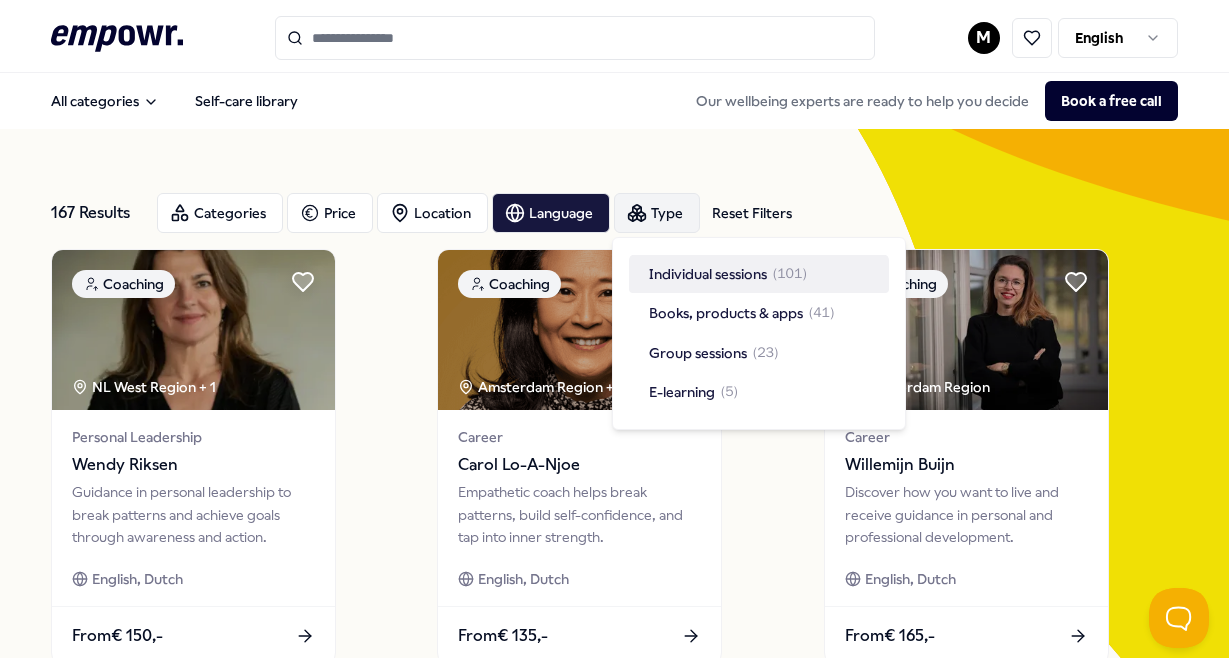 click 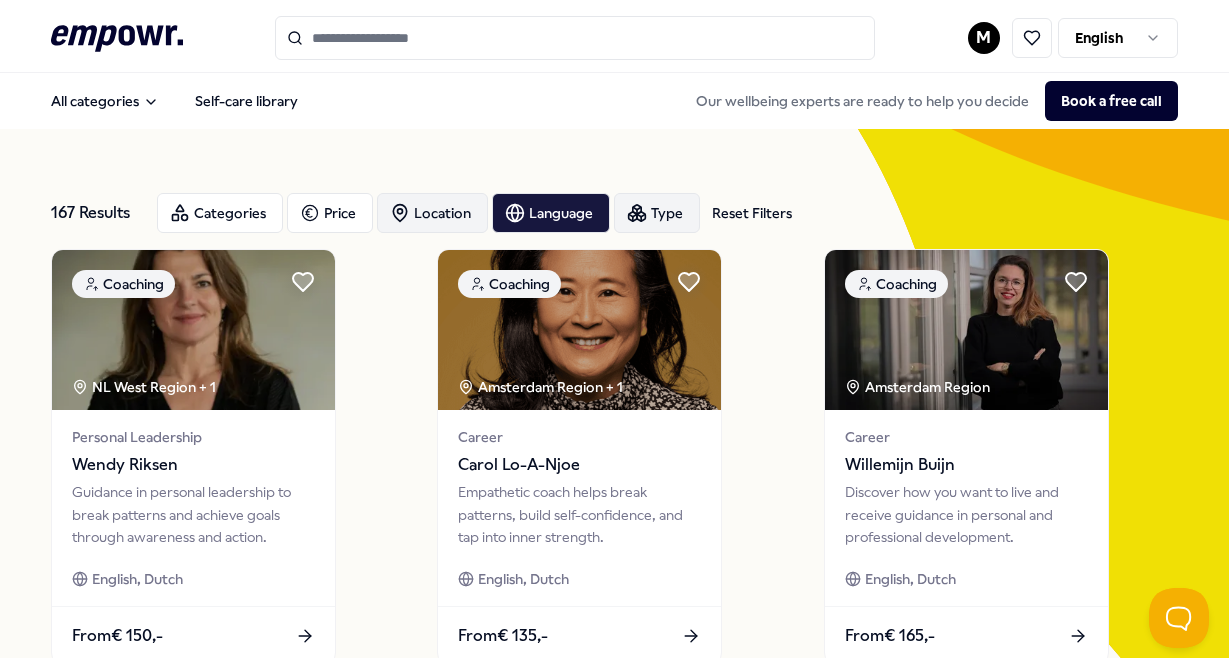 click on "Location" at bounding box center [432, 213] 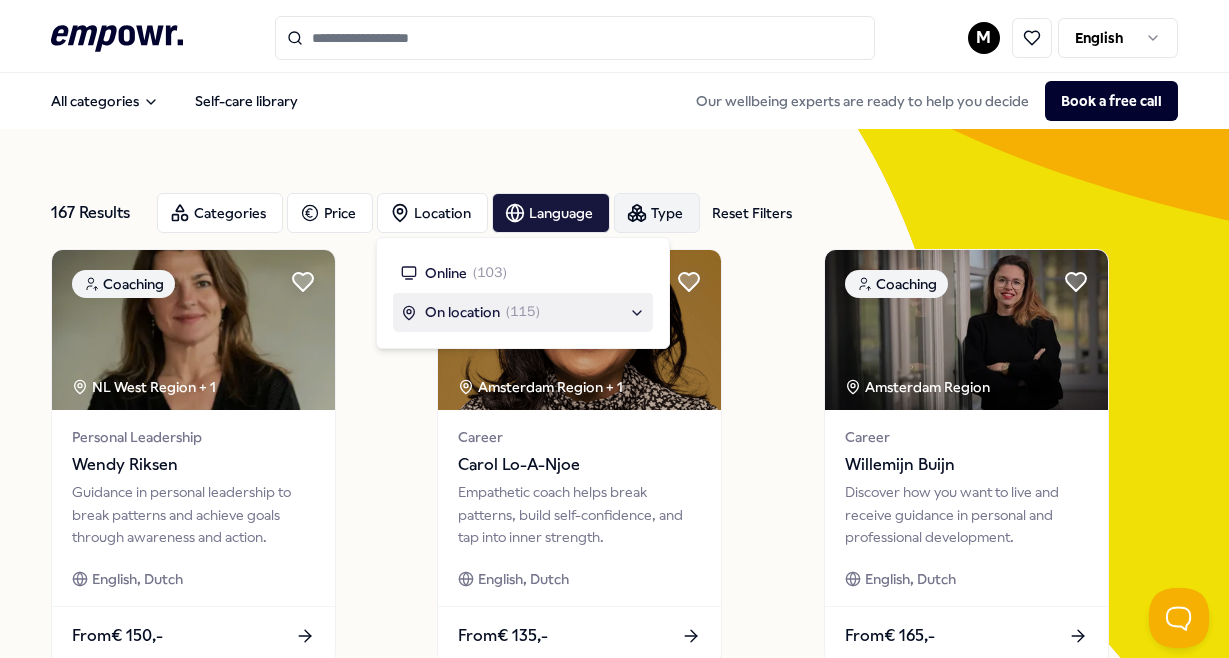 click on "On location" at bounding box center [462, 312] 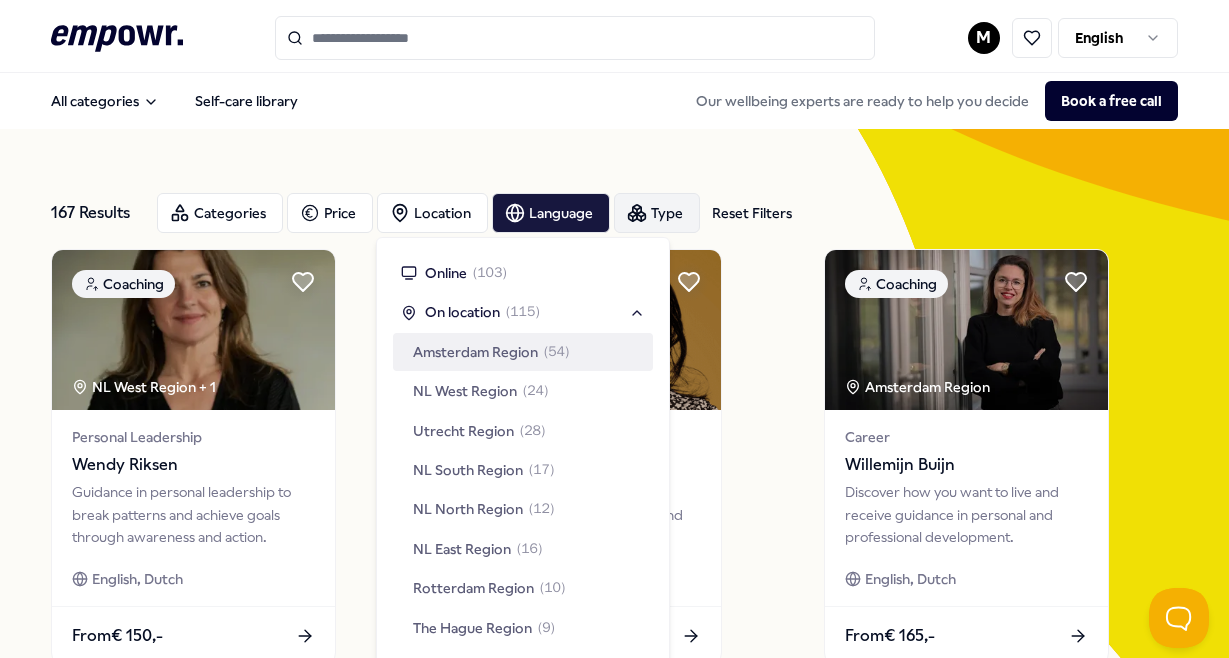 click on "Amsterdam Region" at bounding box center (475, 352) 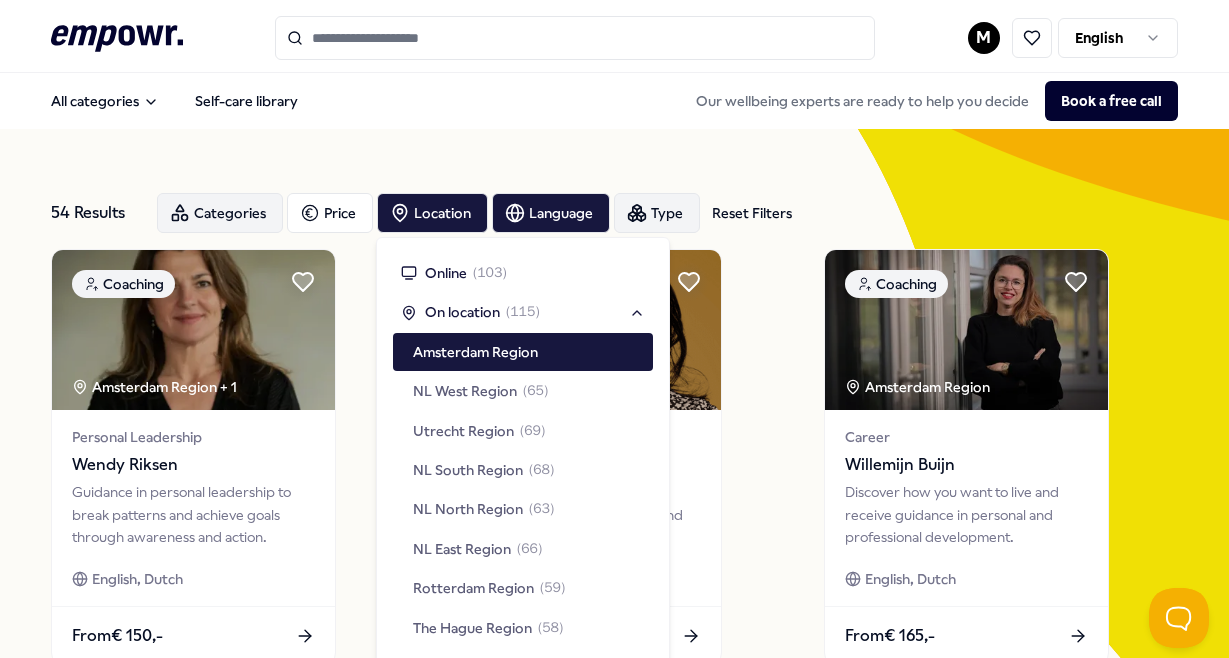 click on "Categories" at bounding box center [220, 213] 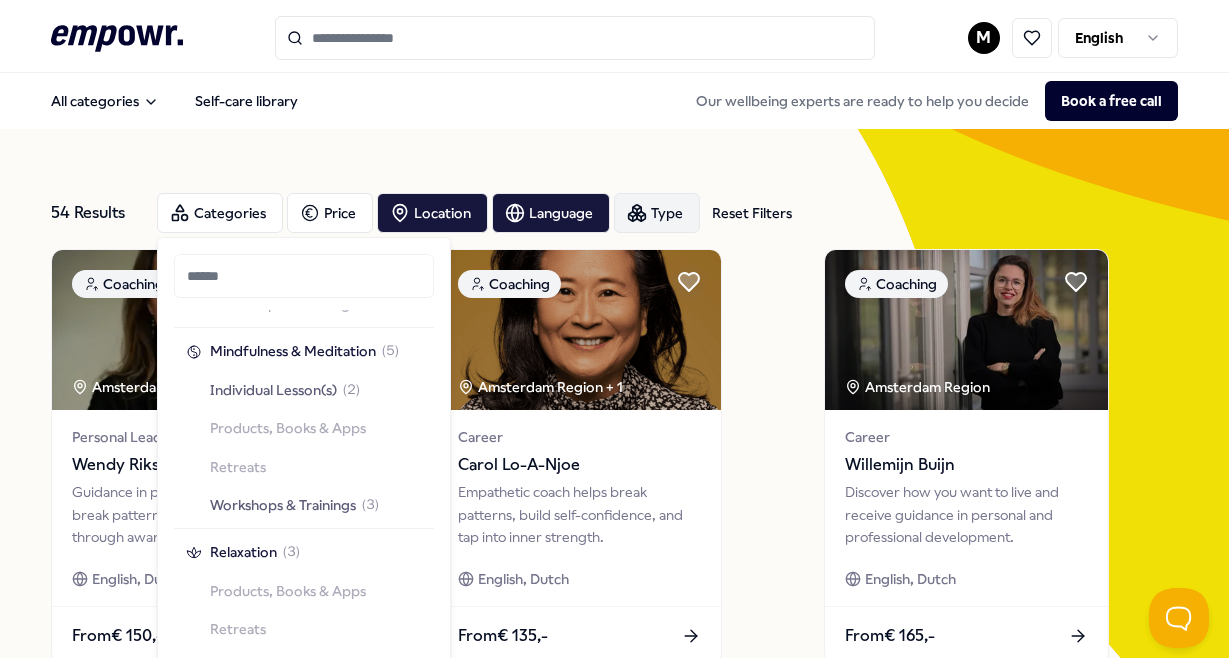 scroll, scrollTop: 1634, scrollLeft: 0, axis: vertical 